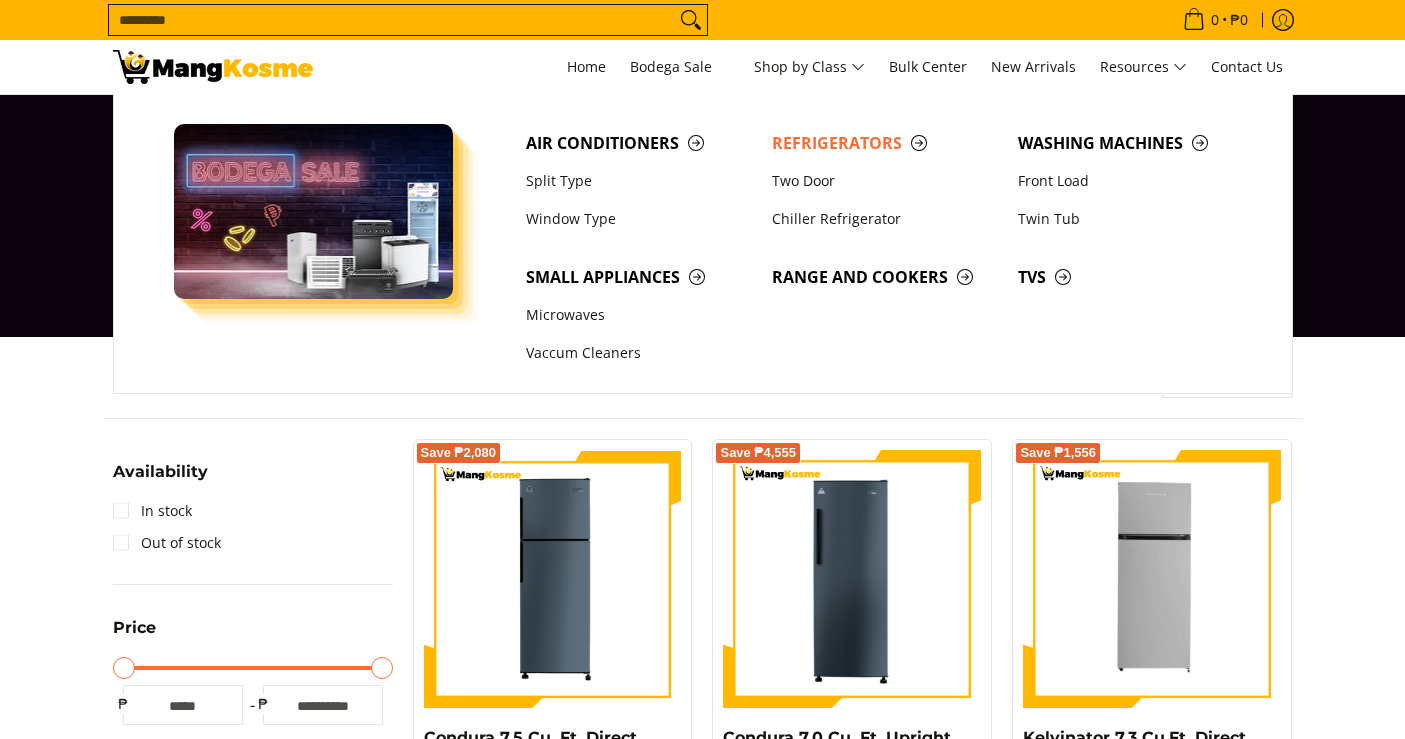 scroll, scrollTop: 0, scrollLeft: 0, axis: both 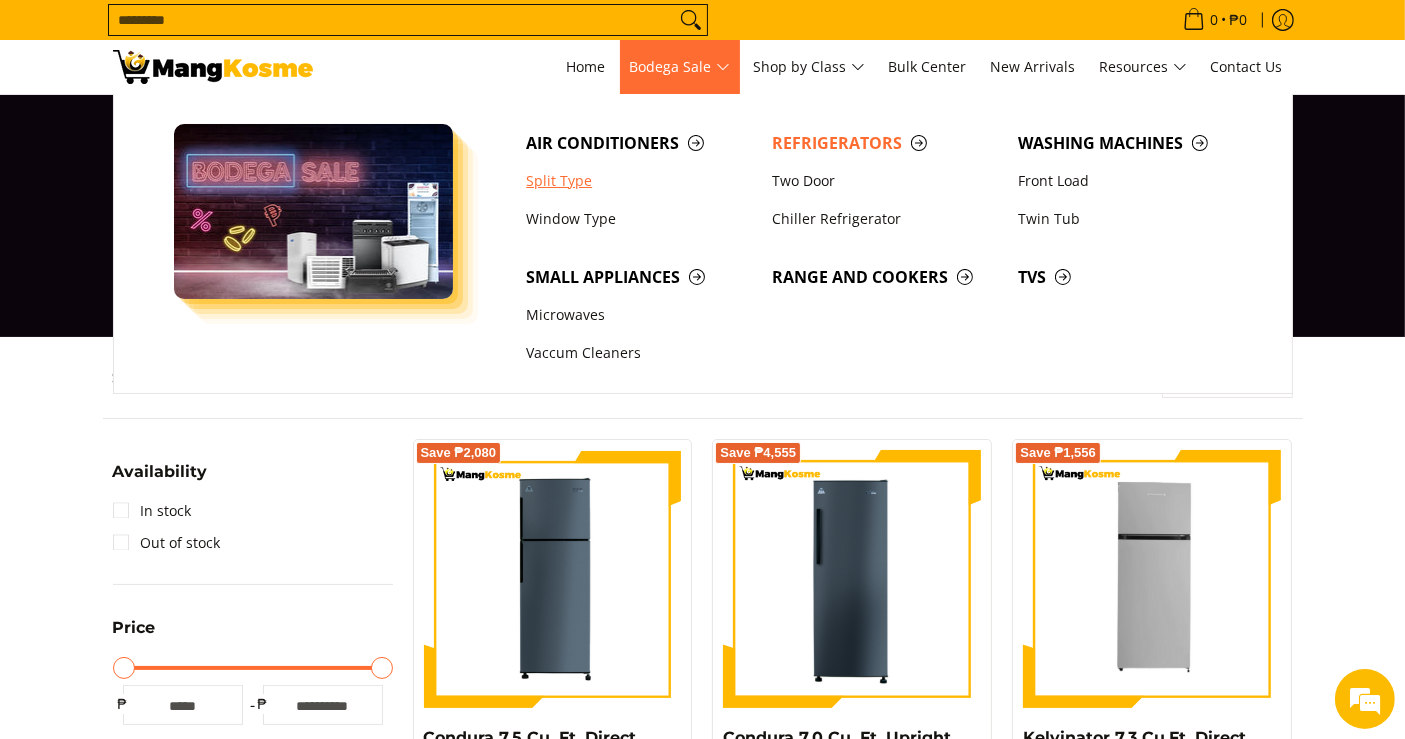 click on "Split Type" at bounding box center [639, 181] 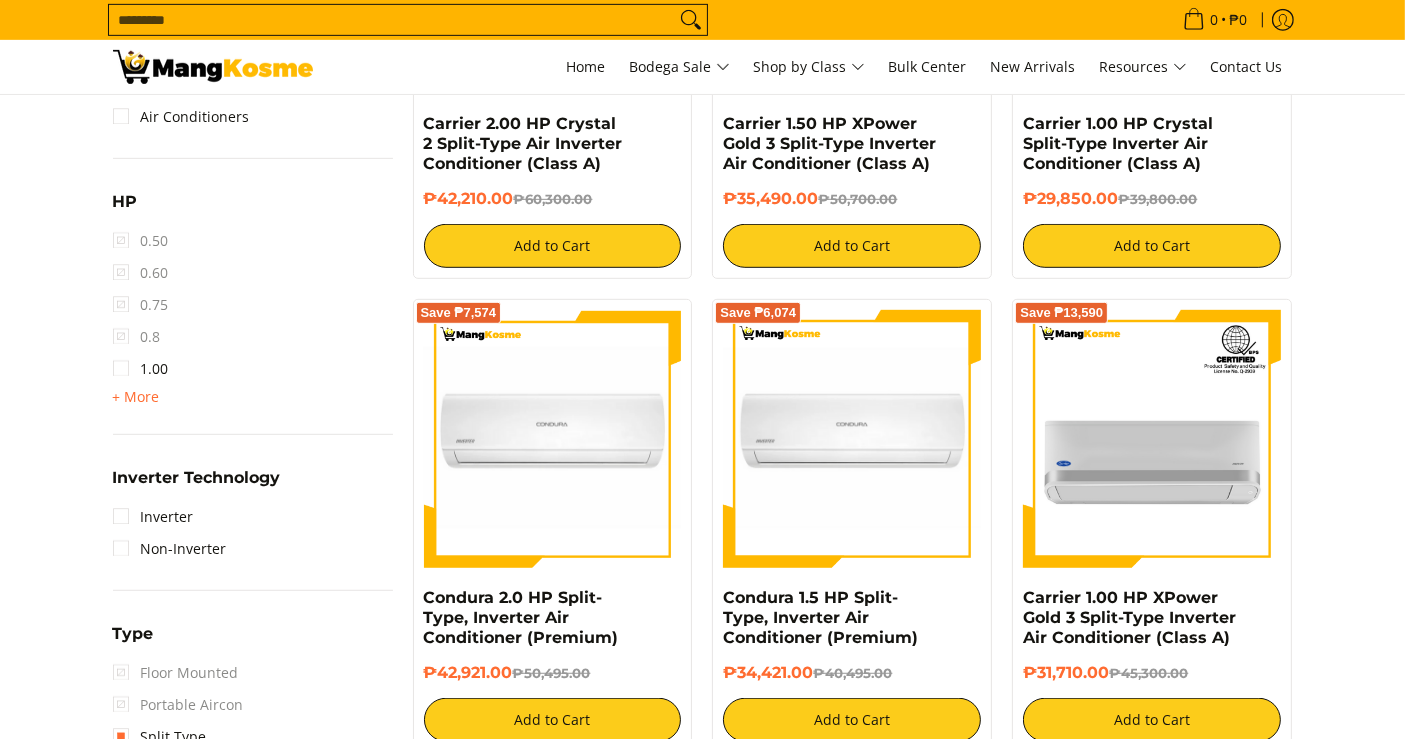scroll, scrollTop: 1222, scrollLeft: 0, axis: vertical 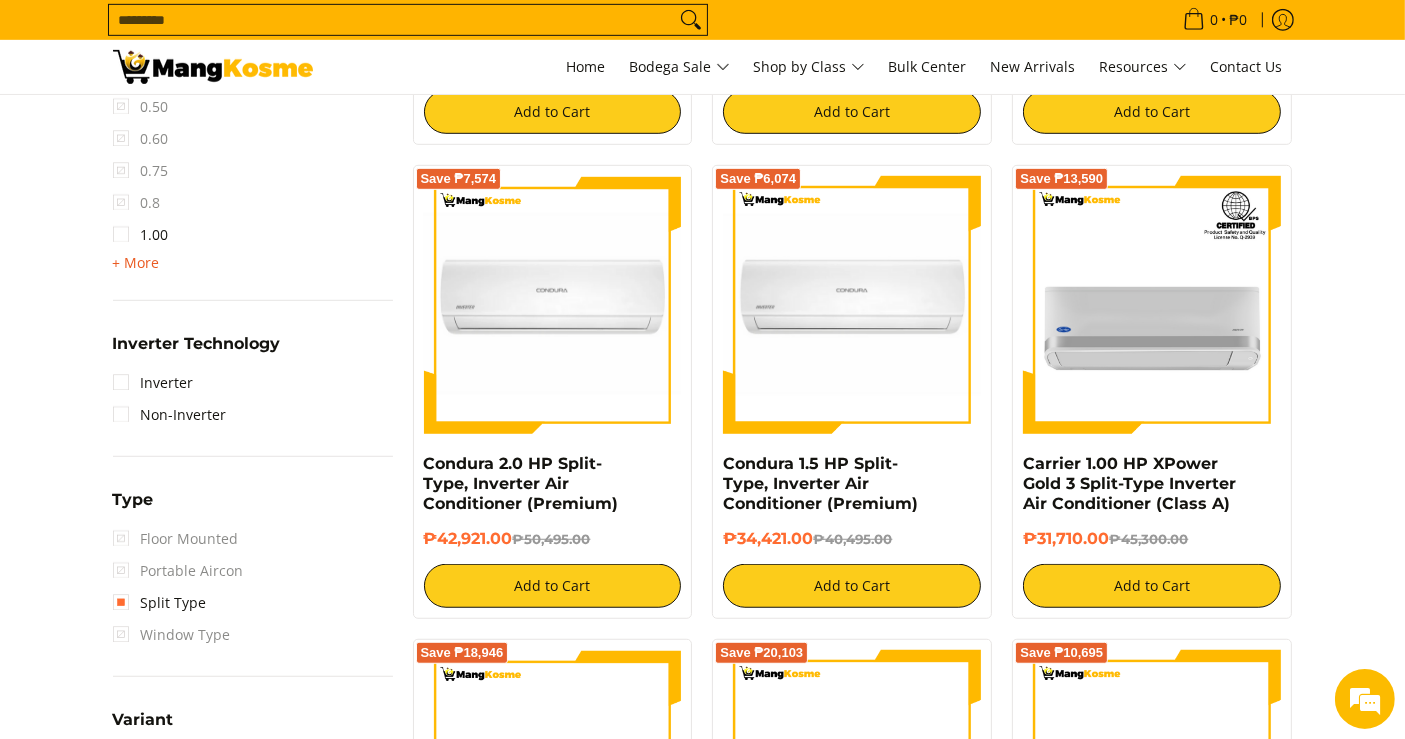 click on "+ More" at bounding box center (136, 263) 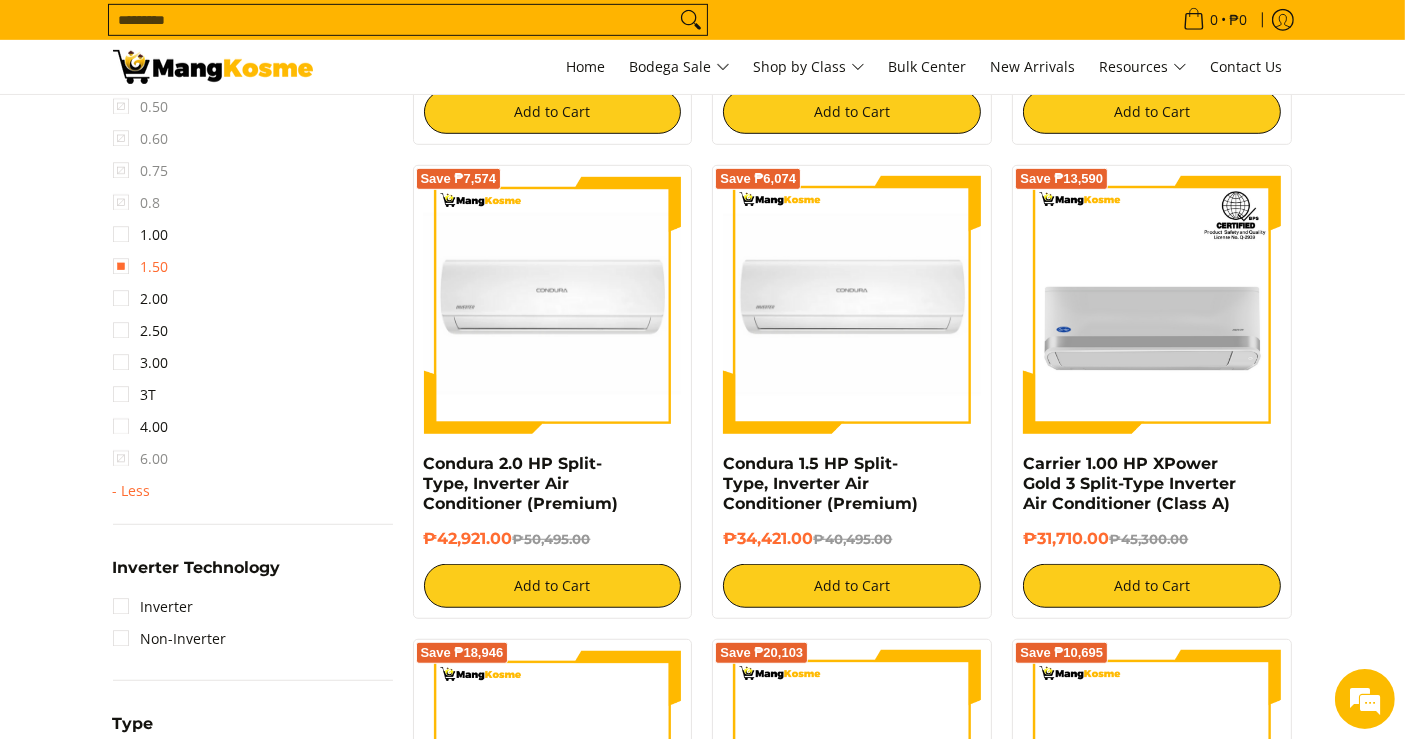 click on "1.50" at bounding box center (141, 267) 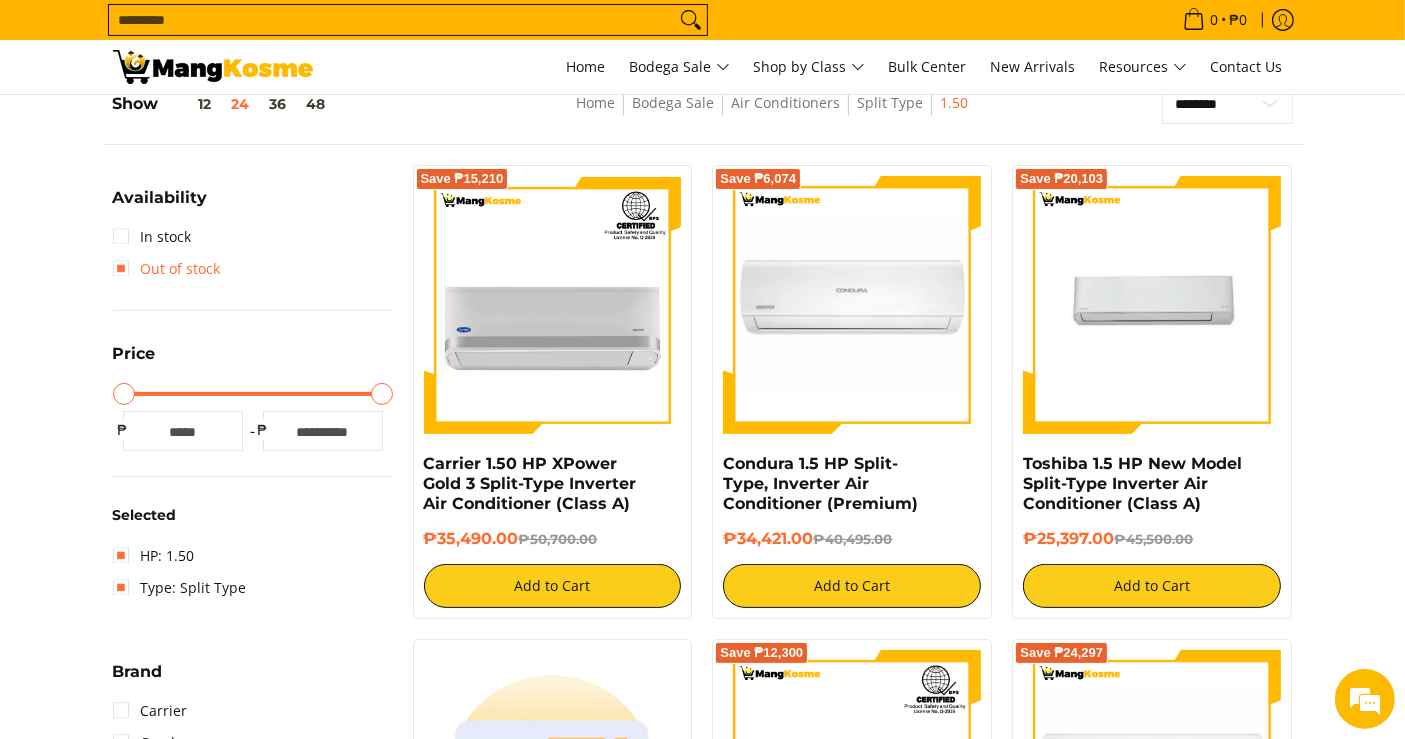 scroll, scrollTop: 261, scrollLeft: 0, axis: vertical 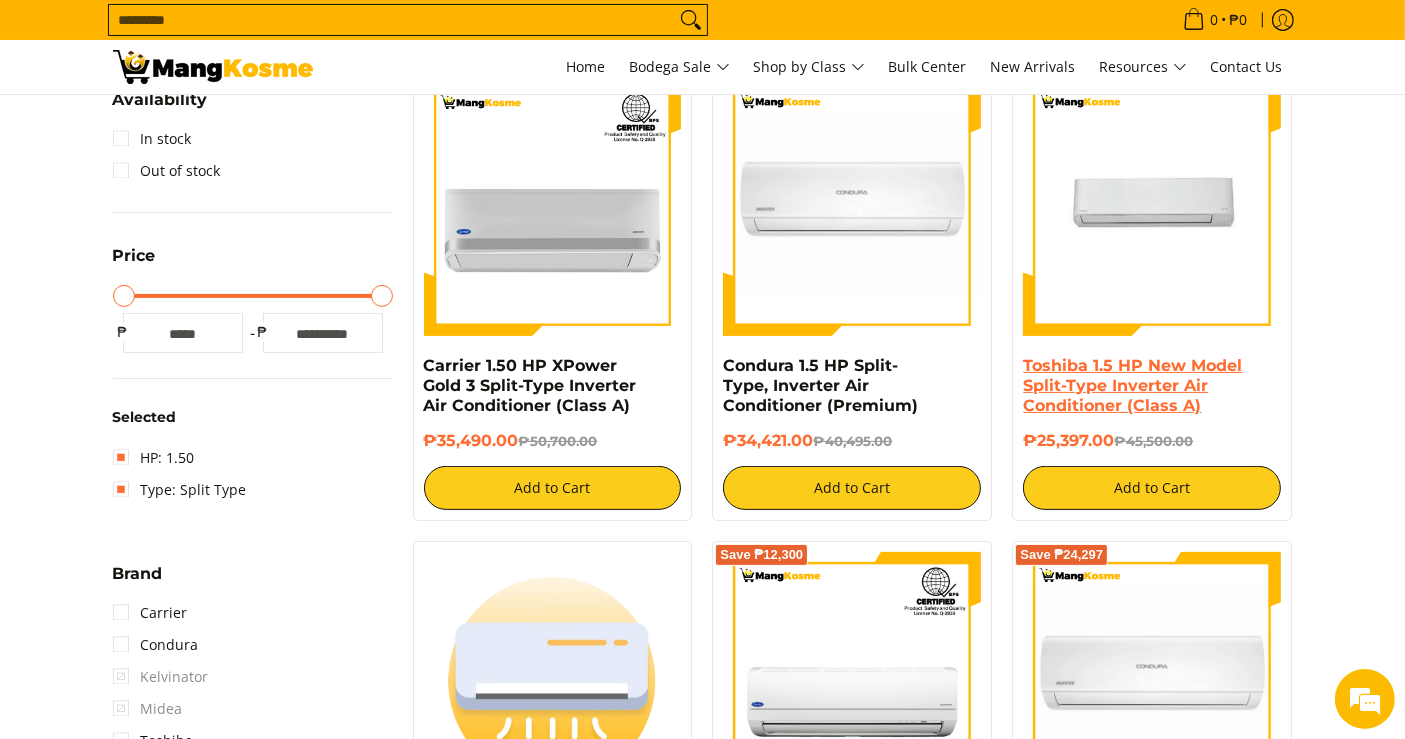 click on "Toshiba 1.5 HP New Model Split-Type Inverter Air Conditioner (Class A)" at bounding box center (1132, 385) 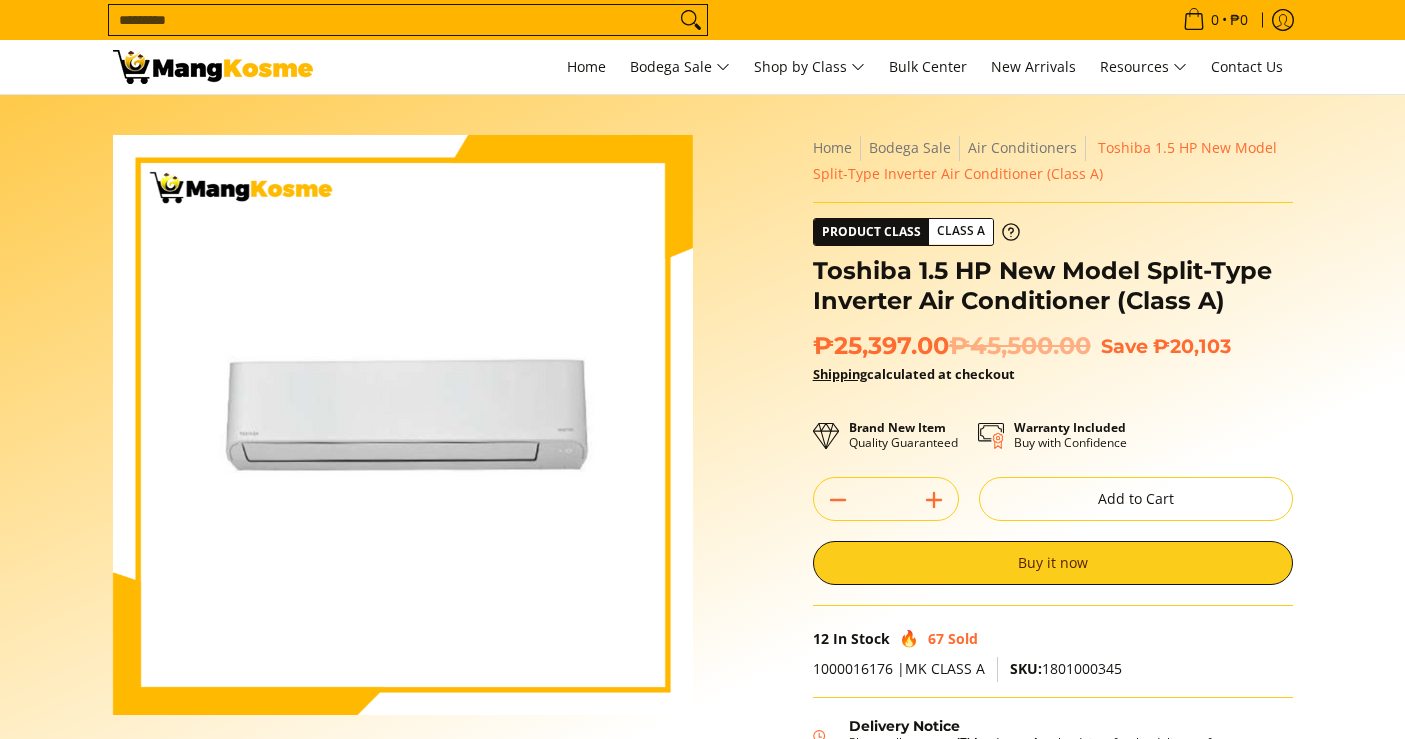 scroll, scrollTop: 0, scrollLeft: 0, axis: both 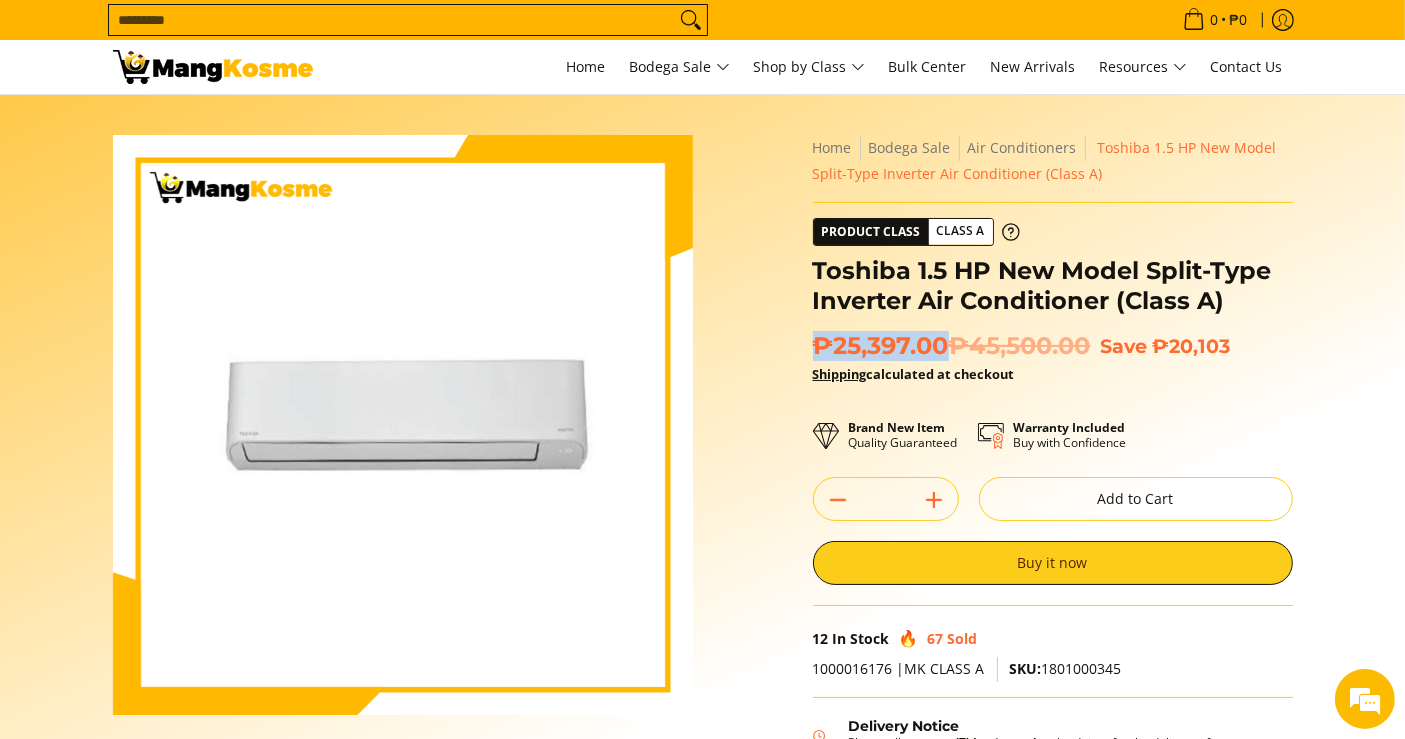 drag, startPoint x: 951, startPoint y: 349, endPoint x: 802, endPoint y: 344, distance: 149.08386 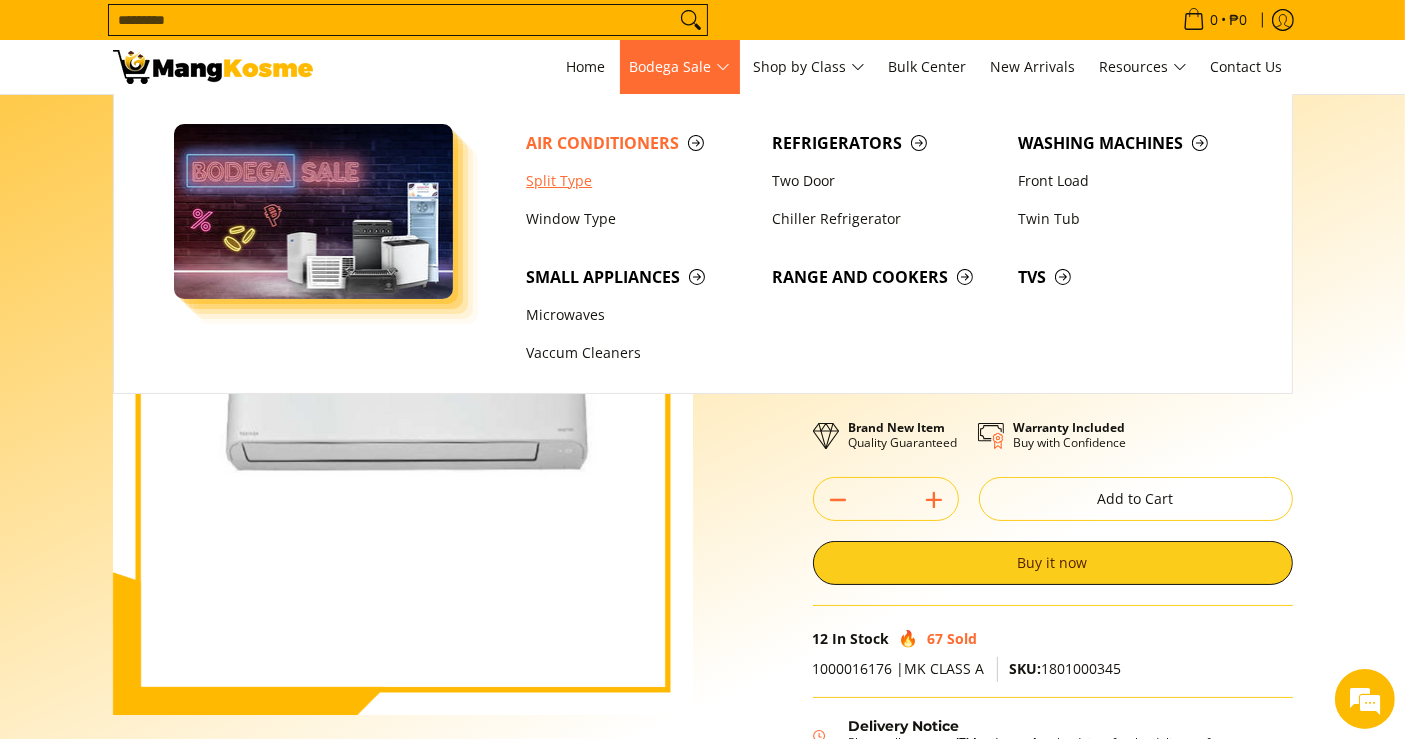 click on "Split Type" at bounding box center [639, 181] 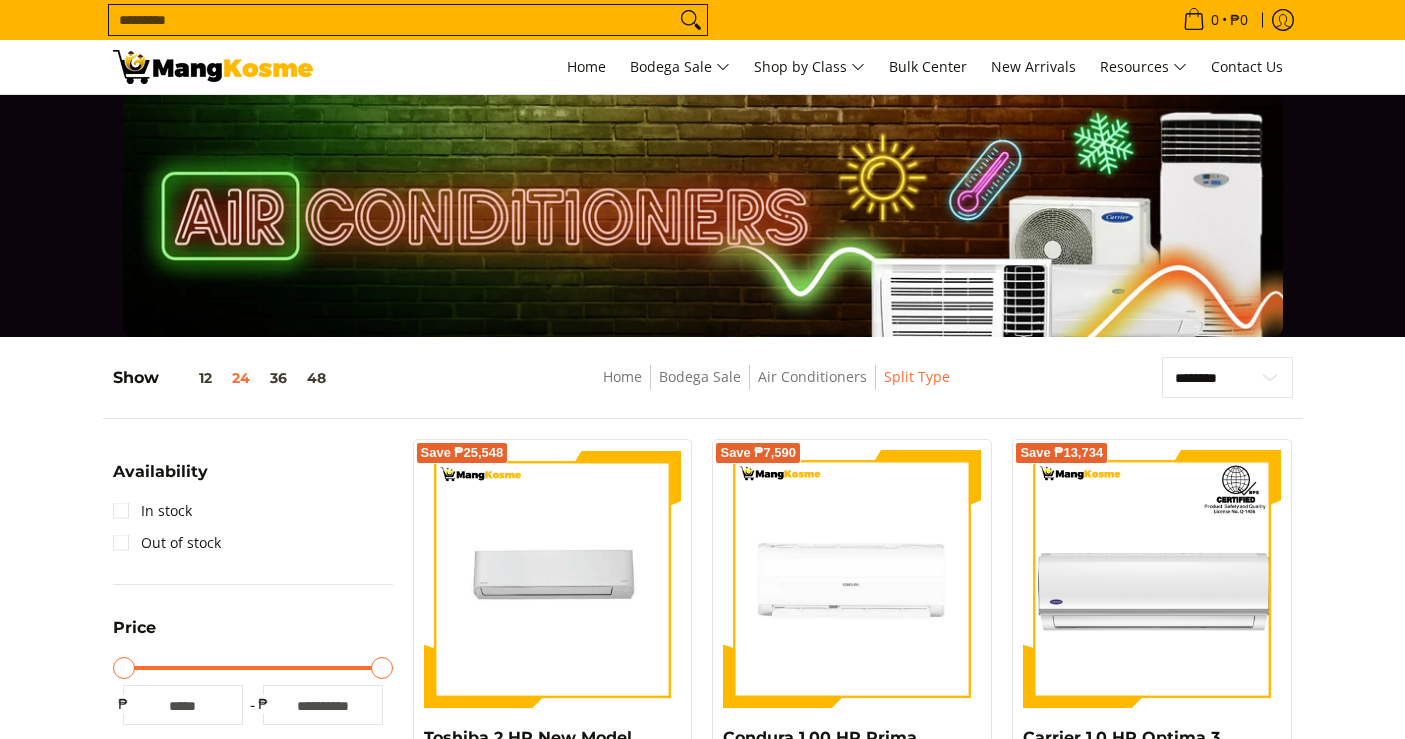 scroll, scrollTop: 444, scrollLeft: 0, axis: vertical 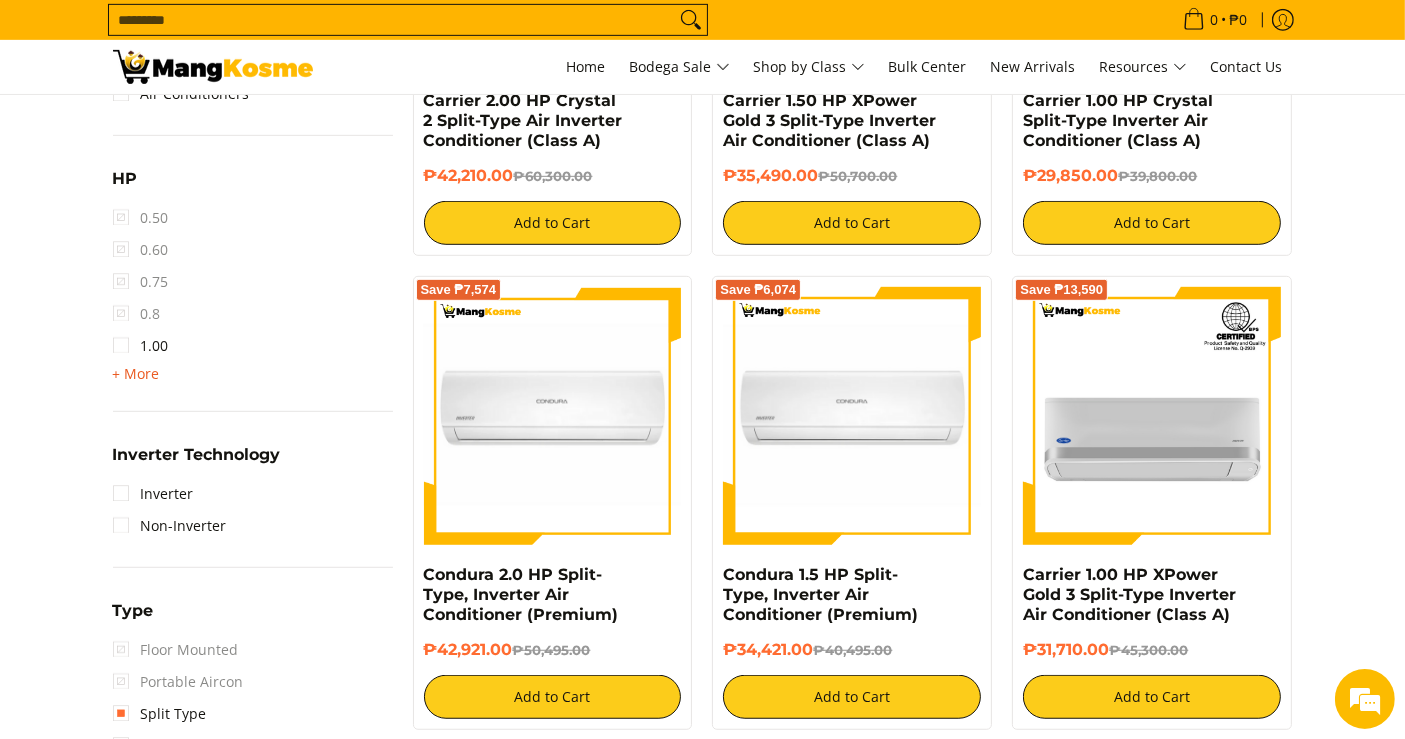 click on "+ More" at bounding box center (136, 374) 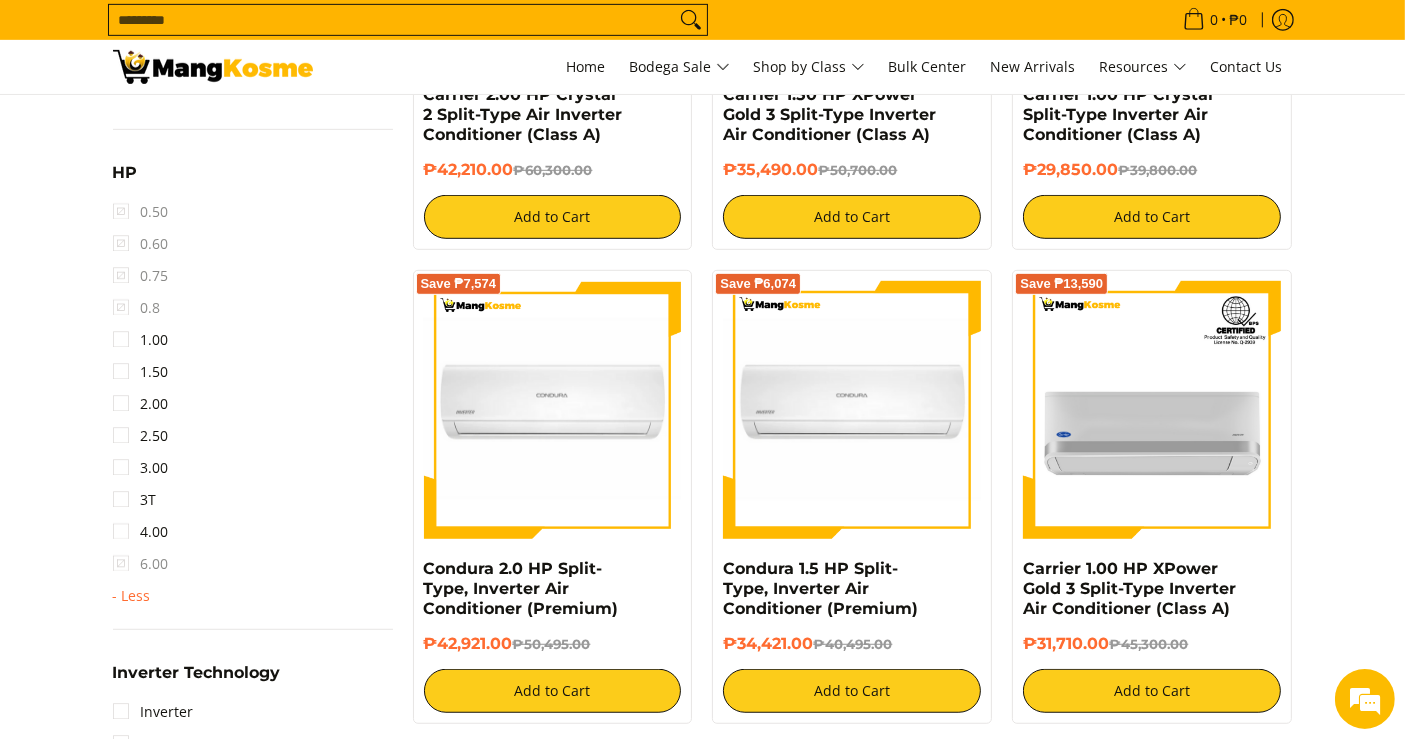 scroll, scrollTop: 1333, scrollLeft: 0, axis: vertical 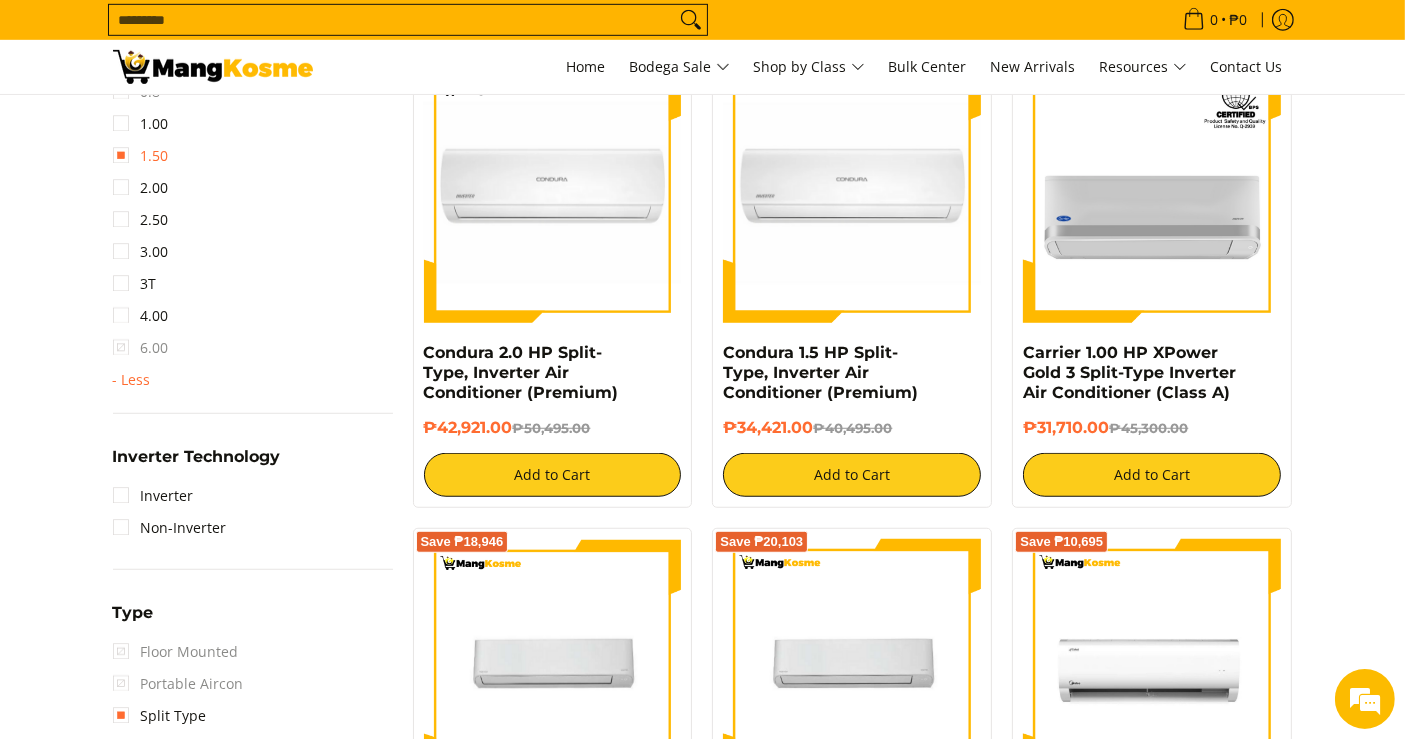 click on "1.50" at bounding box center (141, 156) 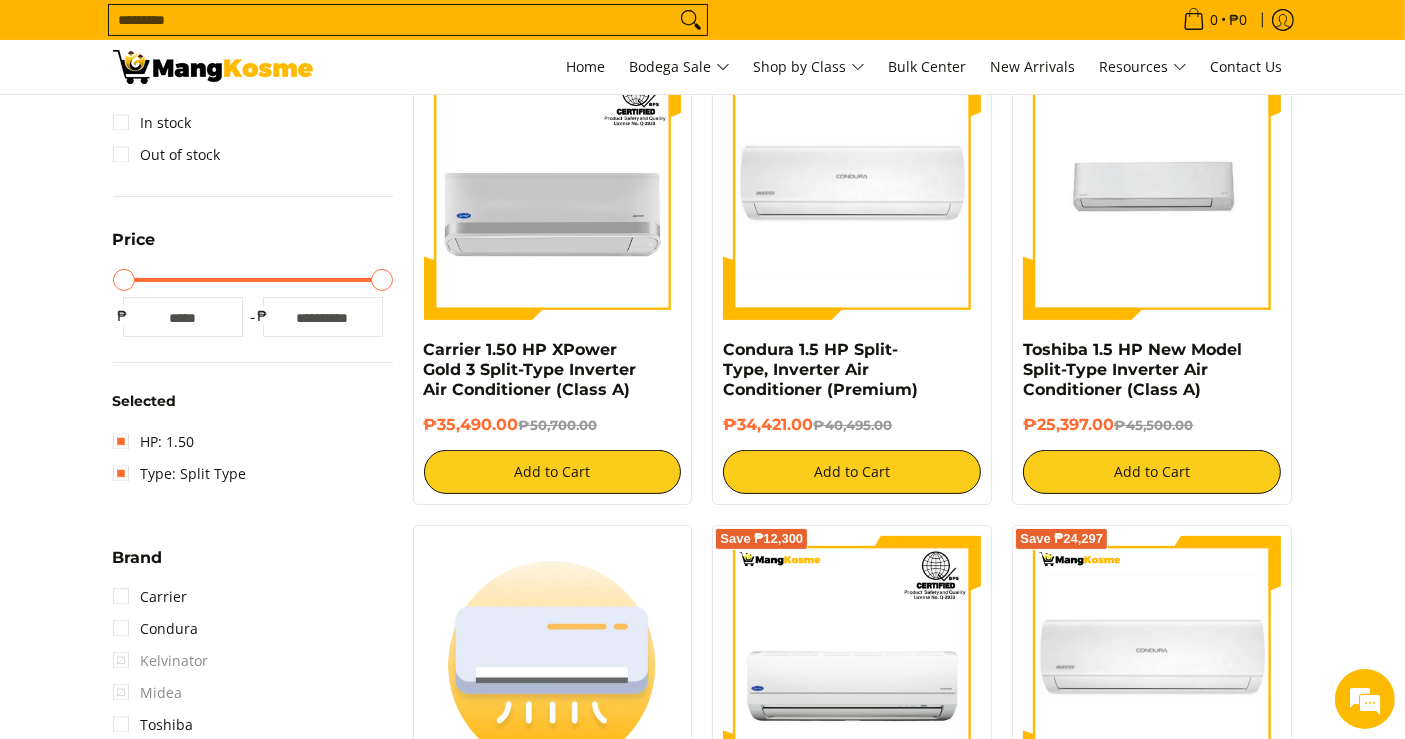 scroll, scrollTop: 385, scrollLeft: 0, axis: vertical 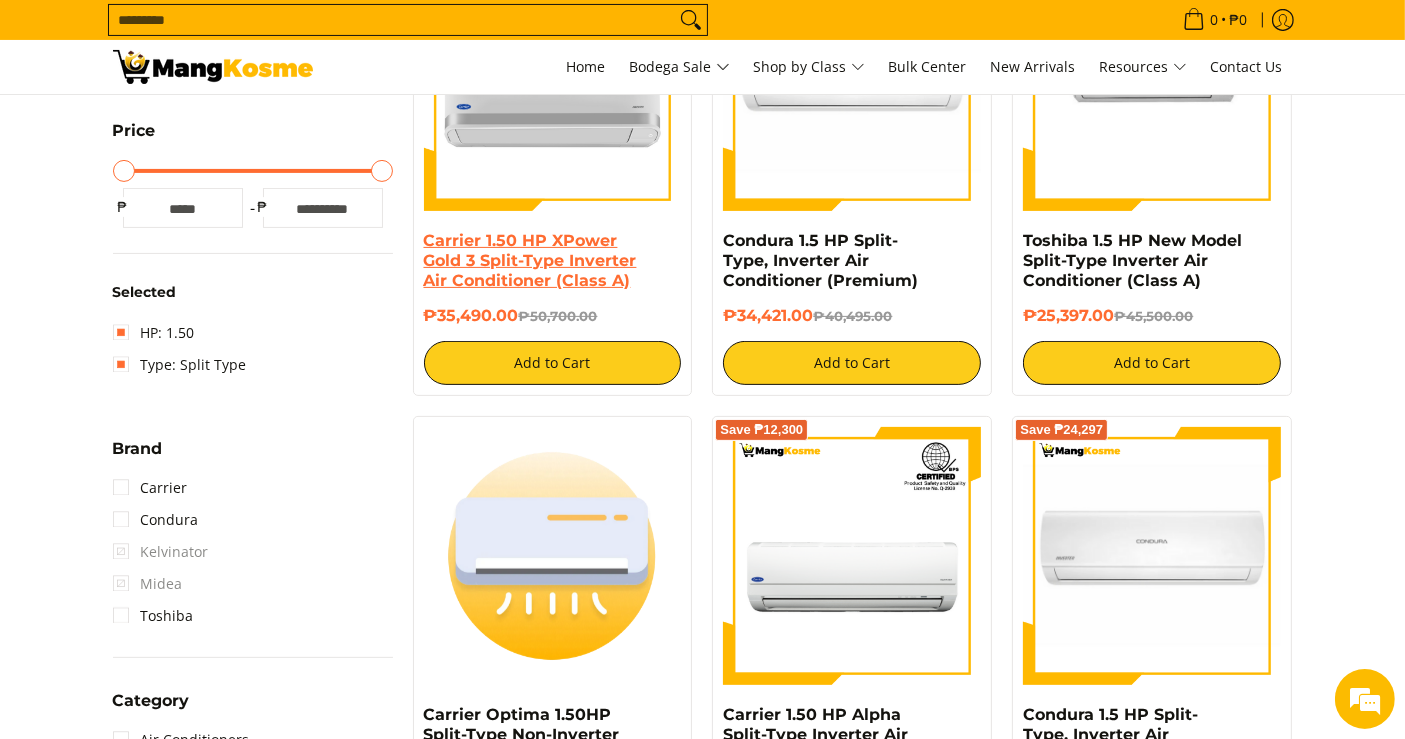 click on "Carrier 1.50 HP XPower Gold 3 Split-Type Inverter Air Conditioner (Class A)" at bounding box center [530, 260] 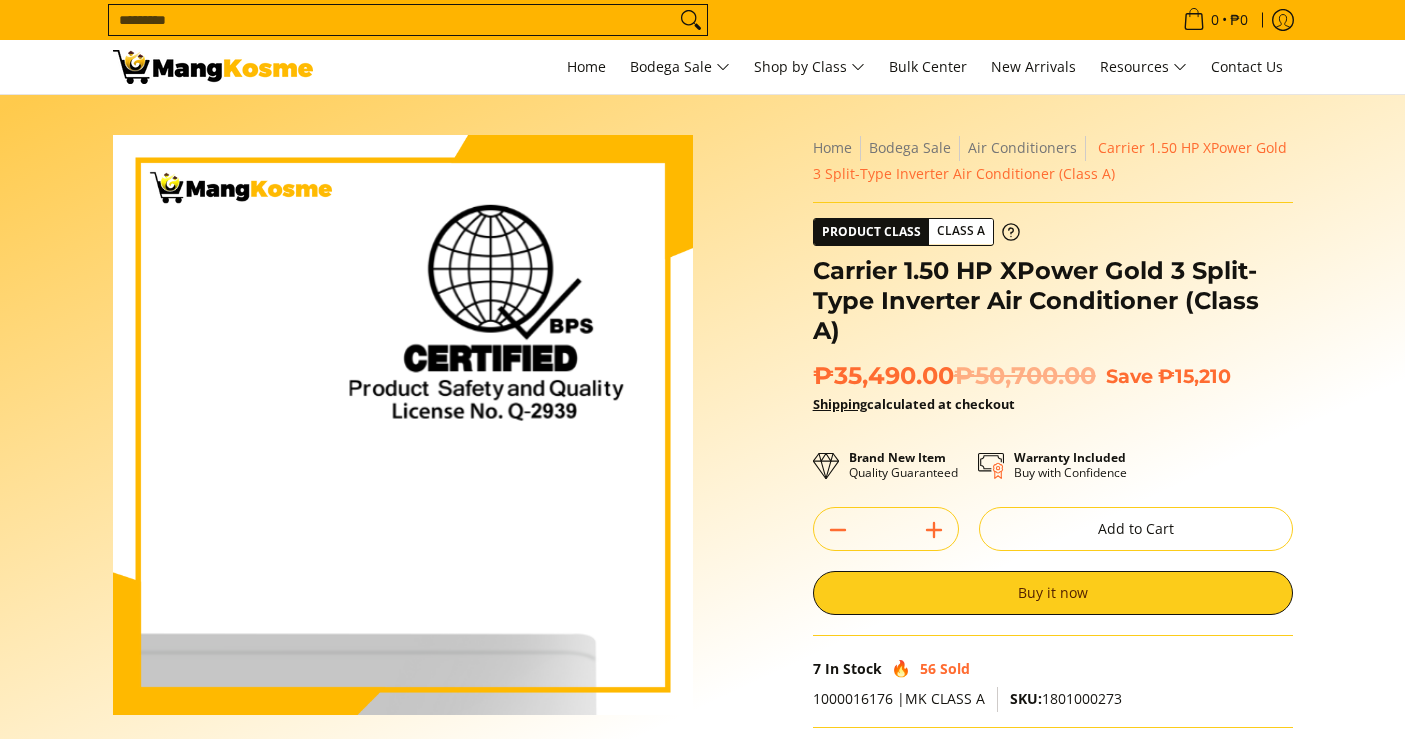 scroll, scrollTop: 0, scrollLeft: 0, axis: both 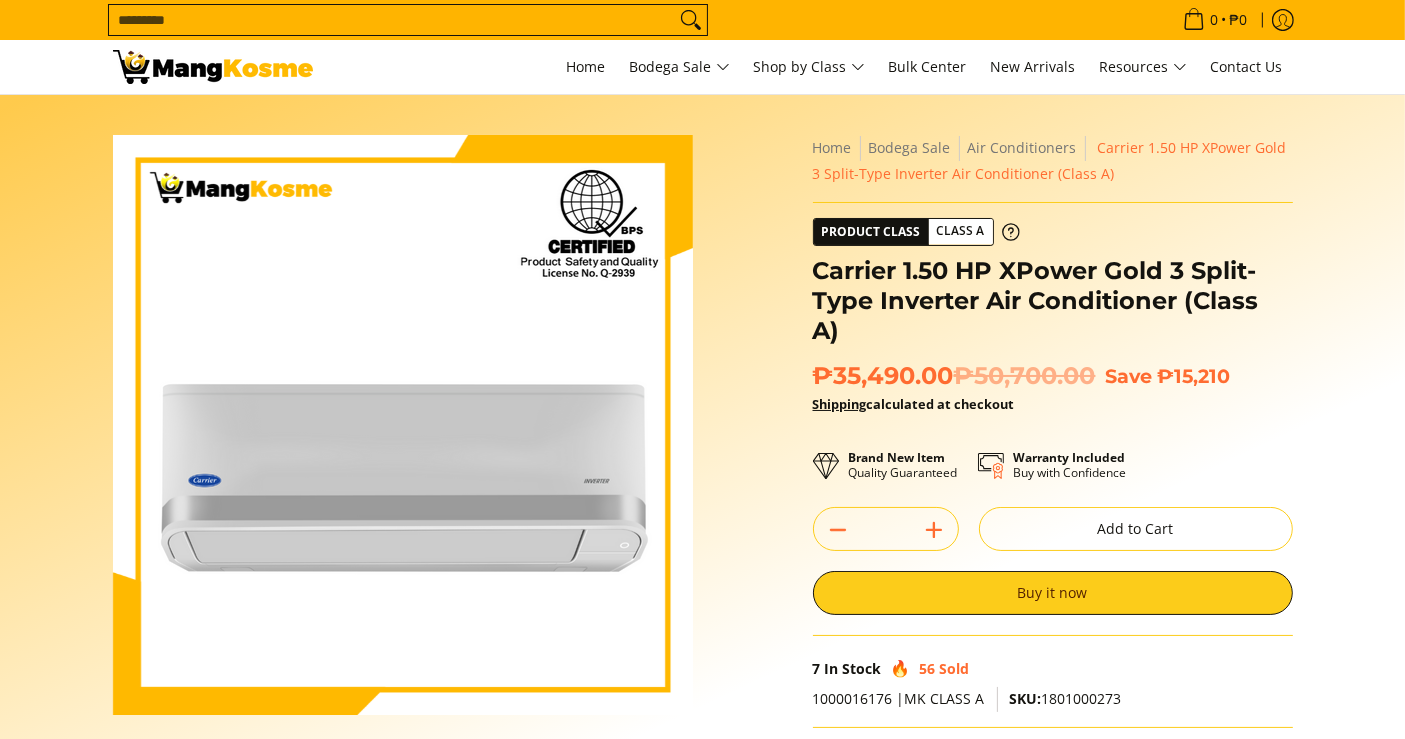 click on "Carrier 1.50 HP XPower Gold 3 Split-Type Inverter Air Conditioner (Class A)" at bounding box center (1053, 301) 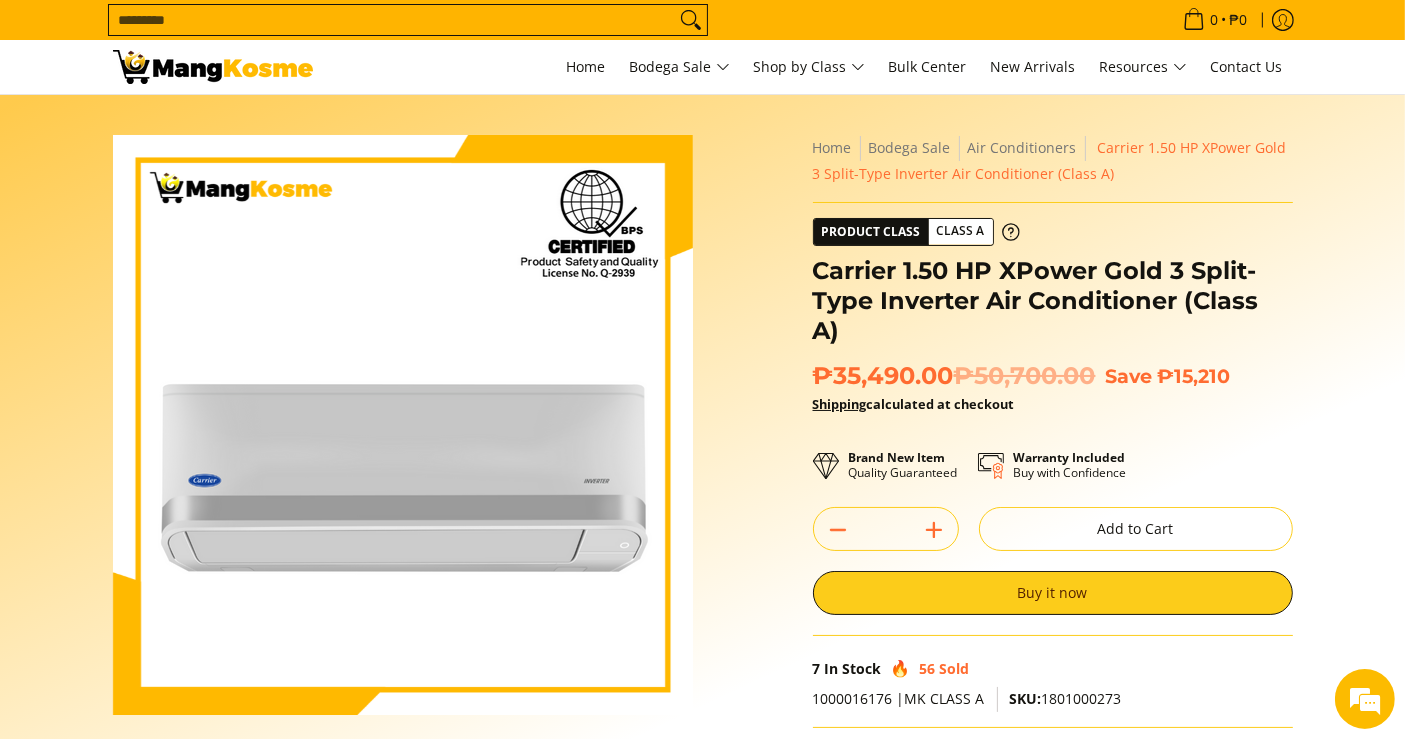 click on "Carrier 1.50 HP XPower Gold 3 Split-Type Inverter Air Conditioner (Class A)" at bounding box center (1053, 301) 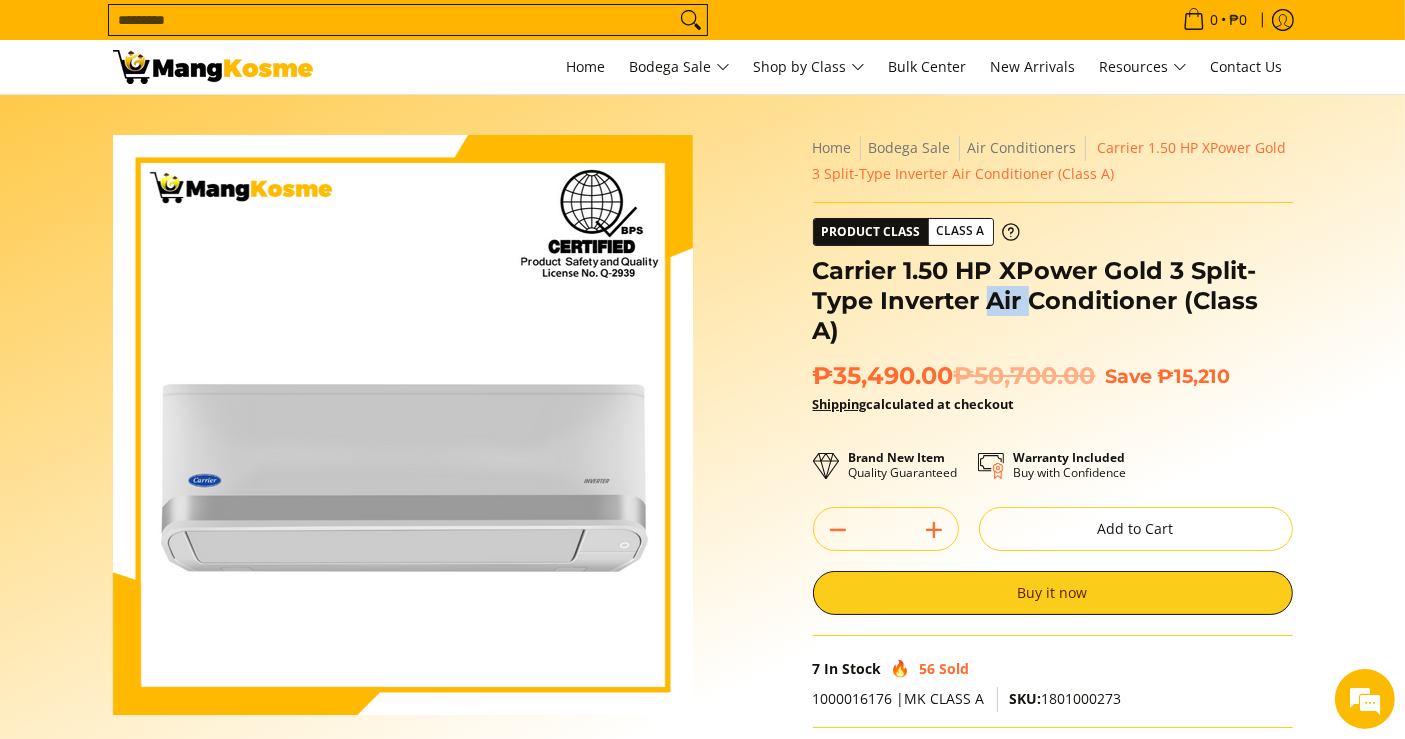 copy on "Air" 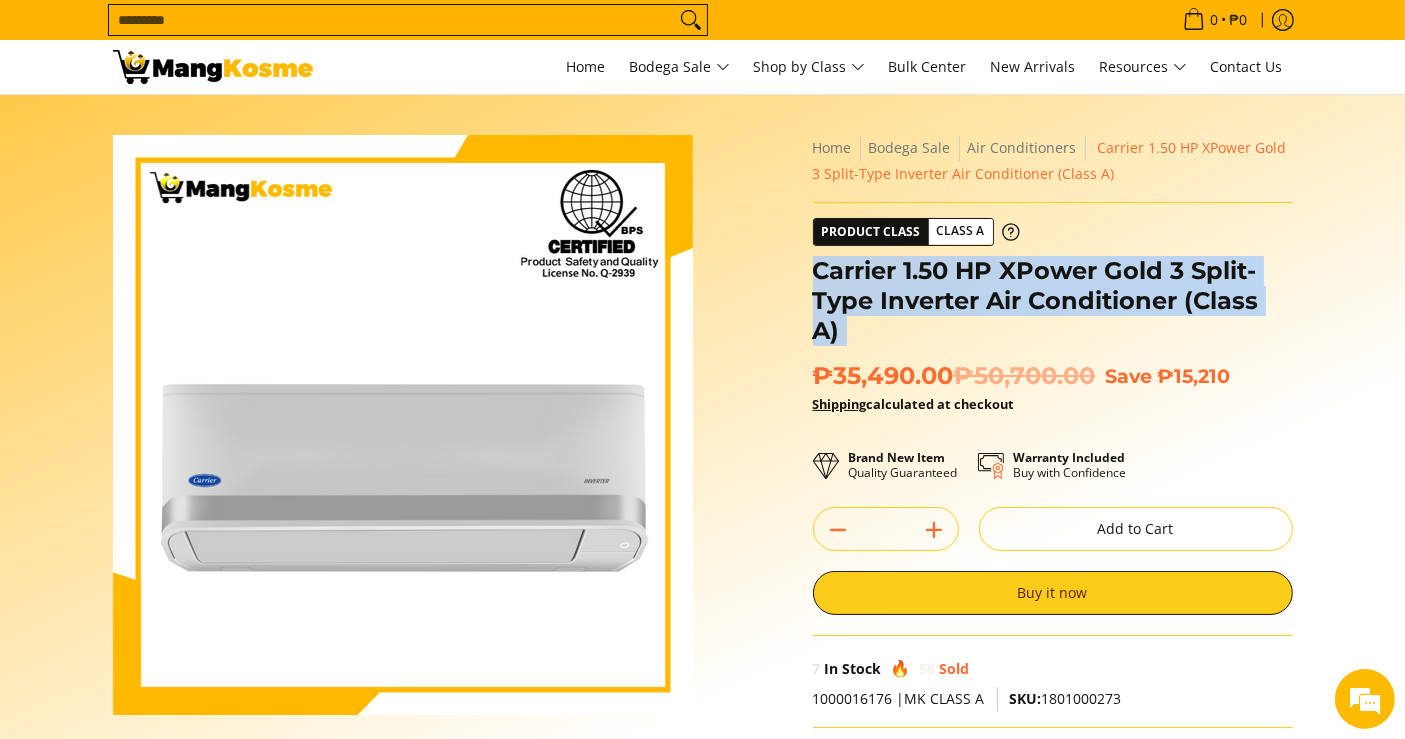 click on "Carrier 1.50 HP XPower Gold 3 Split-Type Inverter Air Conditioner (Class A)" at bounding box center (1053, 301) 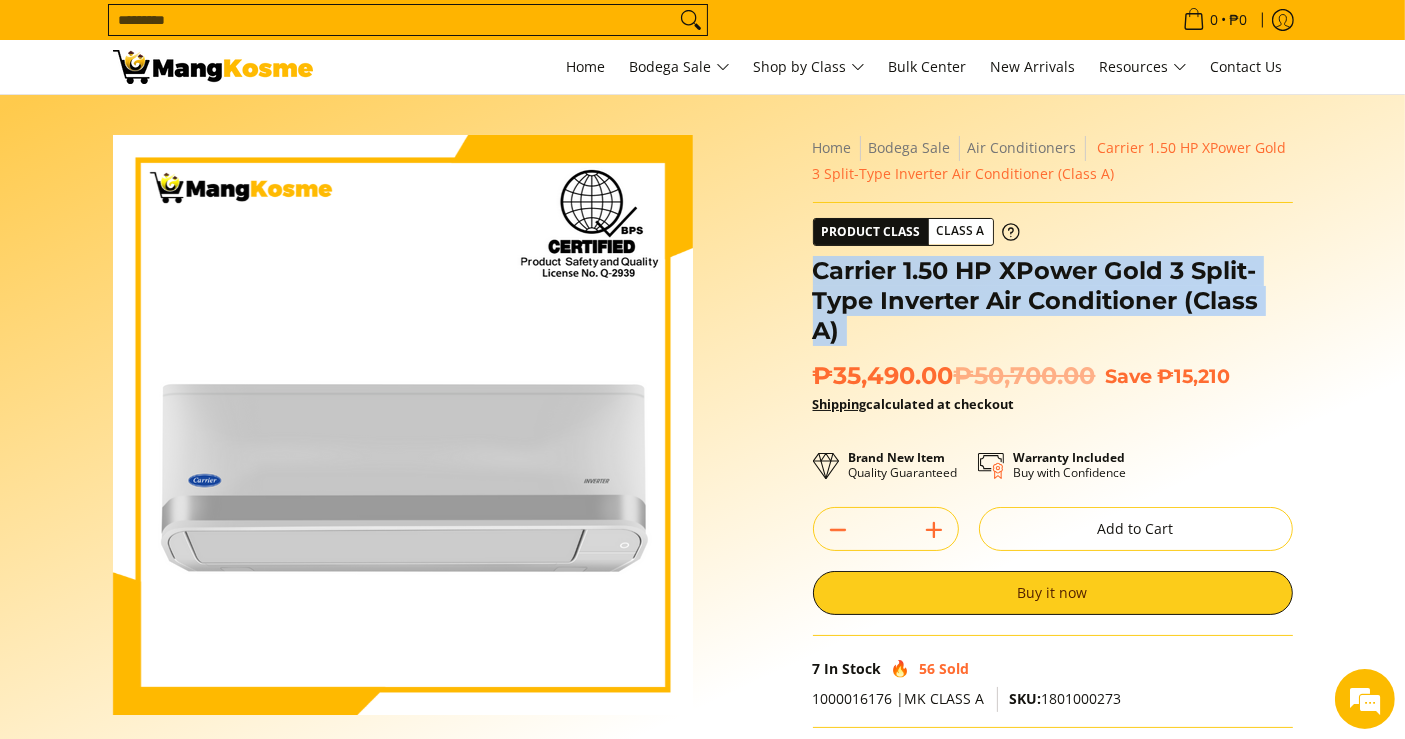 scroll, scrollTop: 0, scrollLeft: 0, axis: both 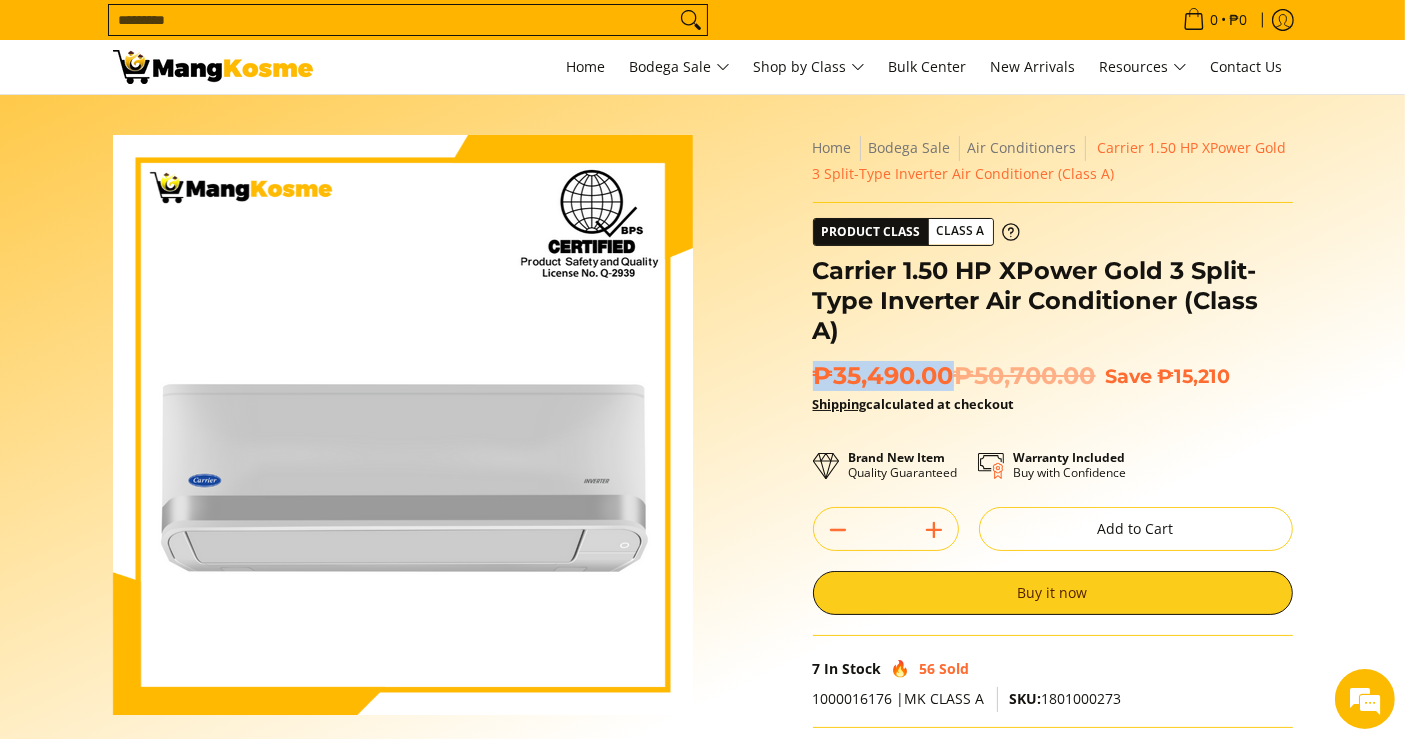 drag, startPoint x: 948, startPoint y: 348, endPoint x: 806, endPoint y: 334, distance: 142.68848 